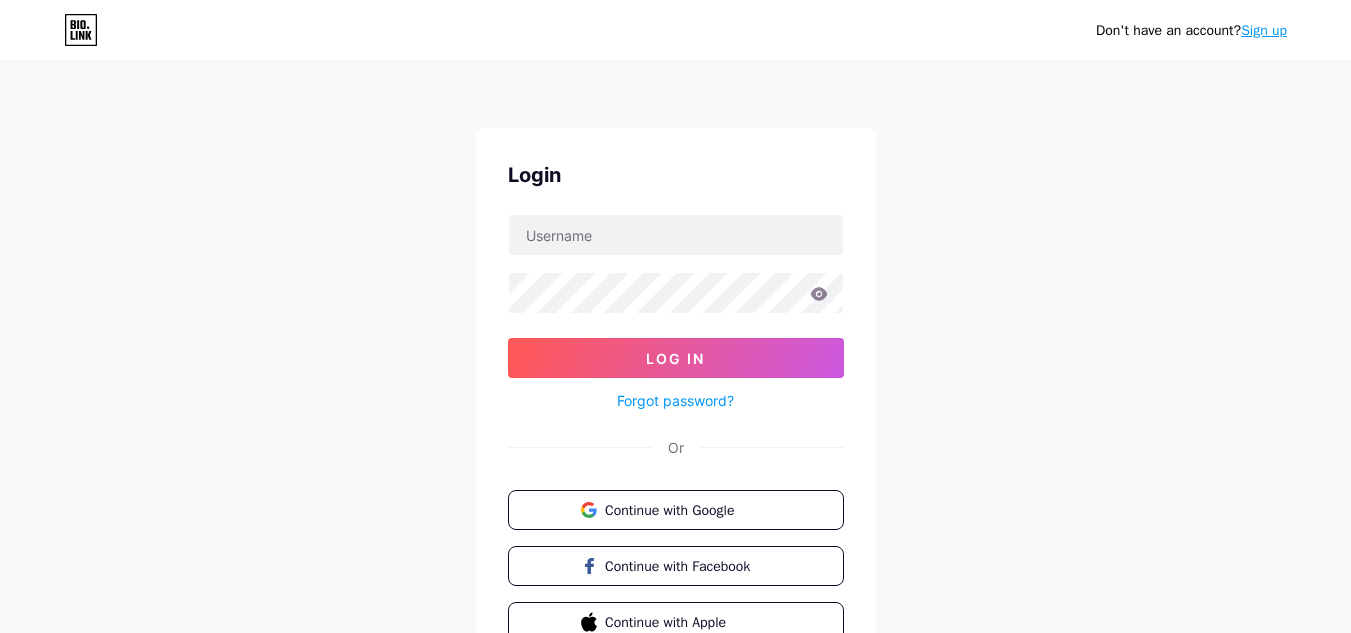 scroll, scrollTop: 0, scrollLeft: 0, axis: both 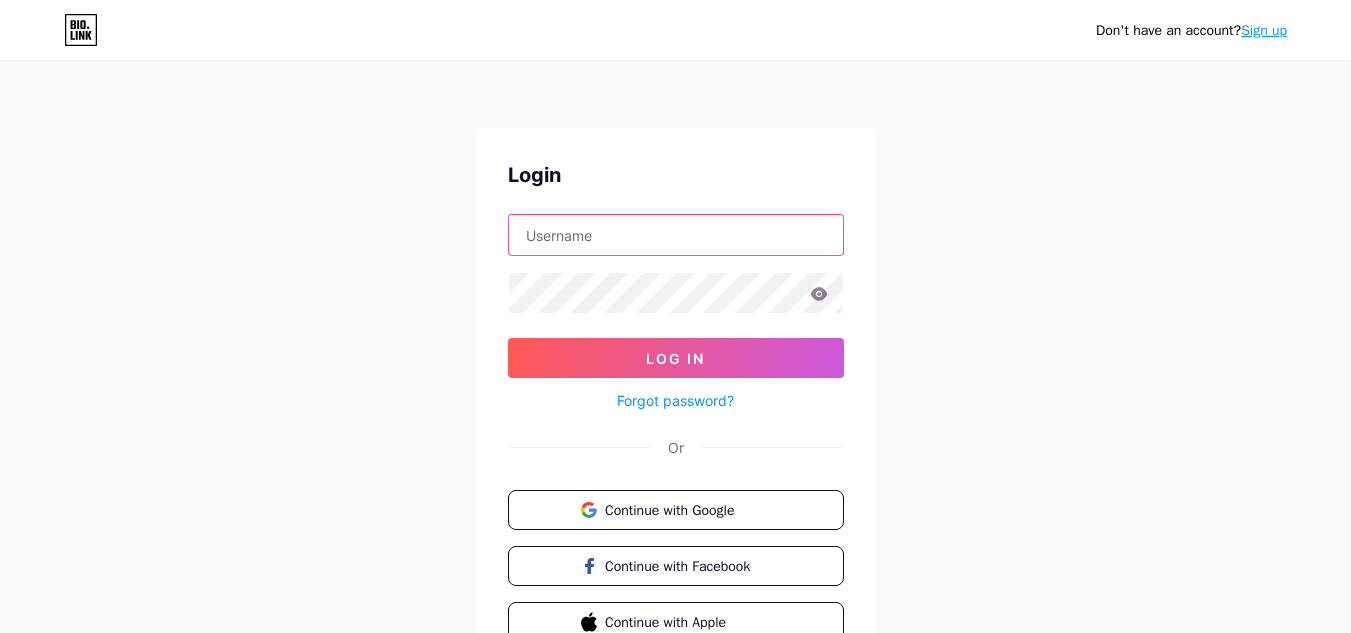 click at bounding box center (676, 235) 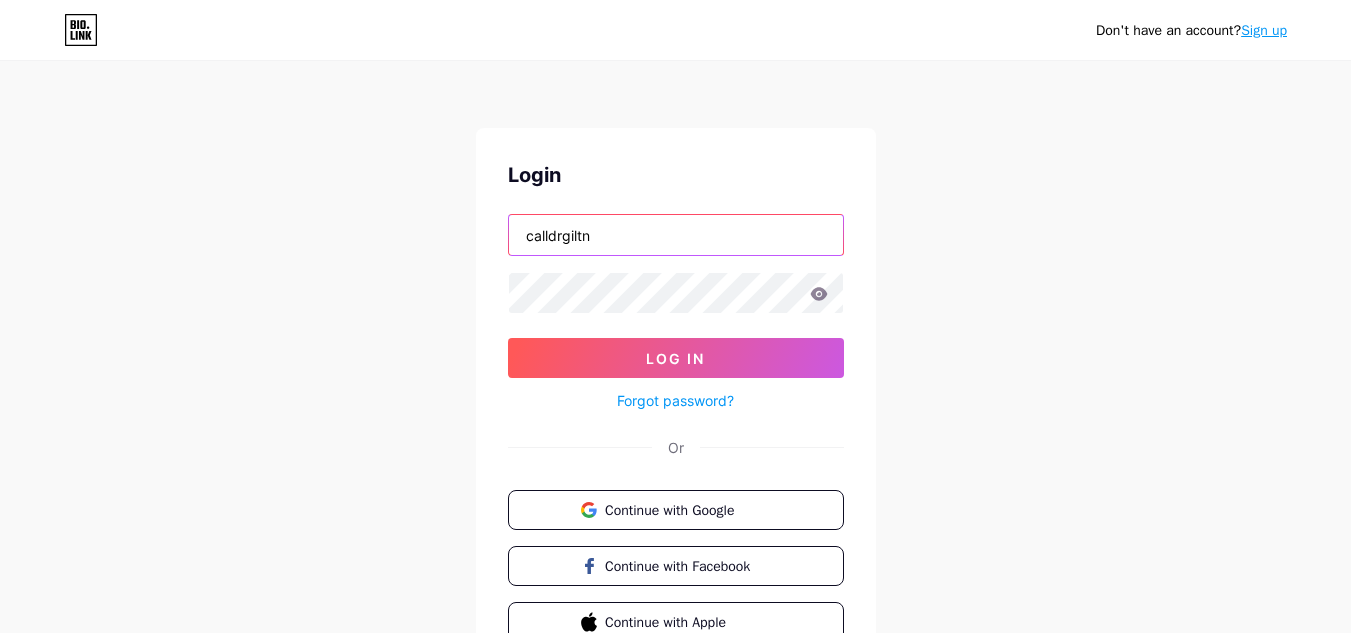 type on "calldrgiltn" 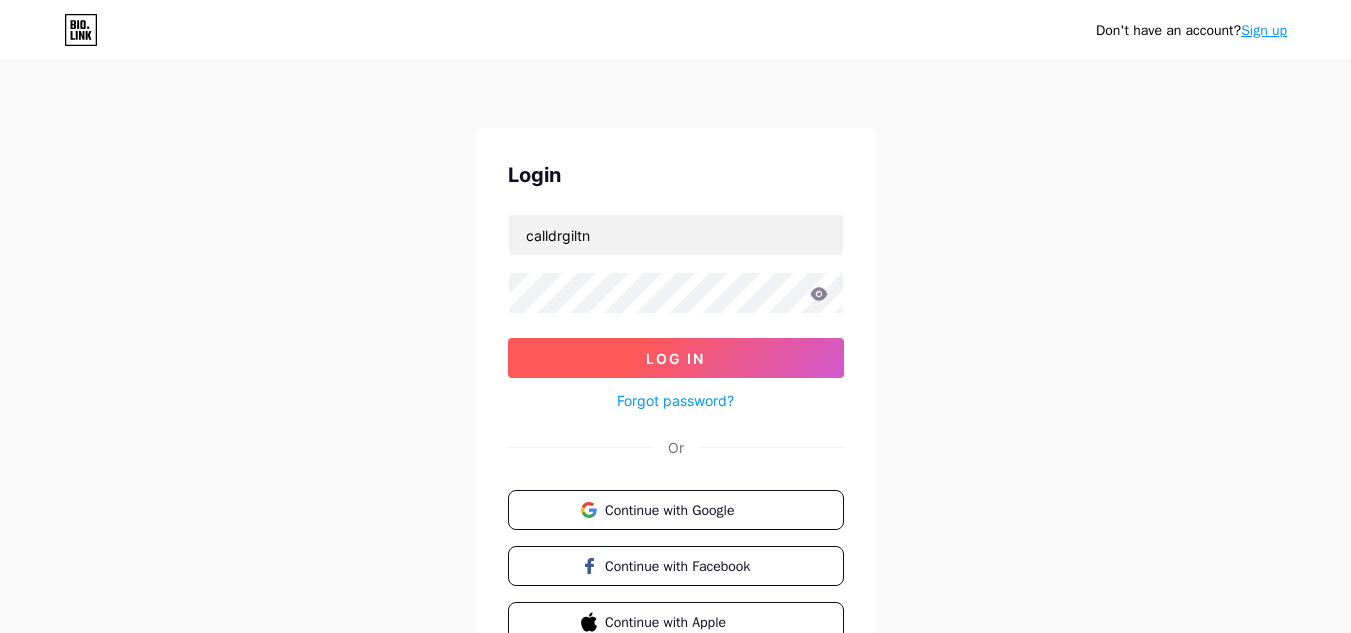 click on "Log In" at bounding box center (676, 358) 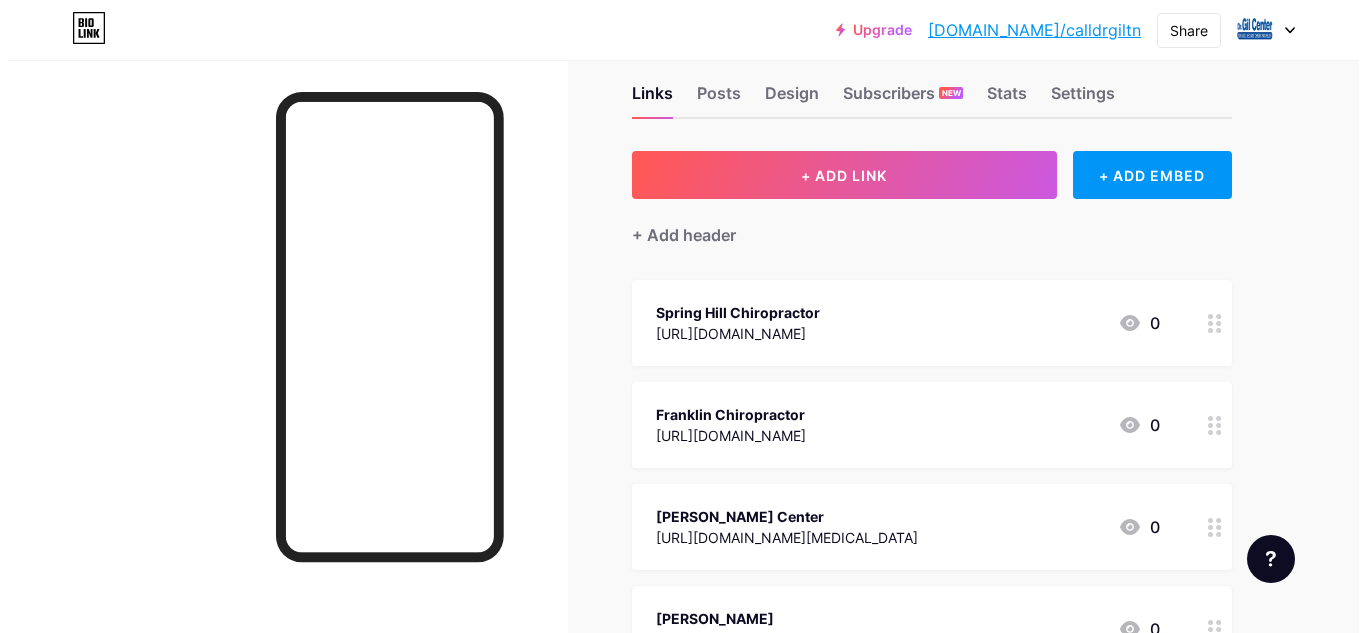 scroll, scrollTop: 0, scrollLeft: 0, axis: both 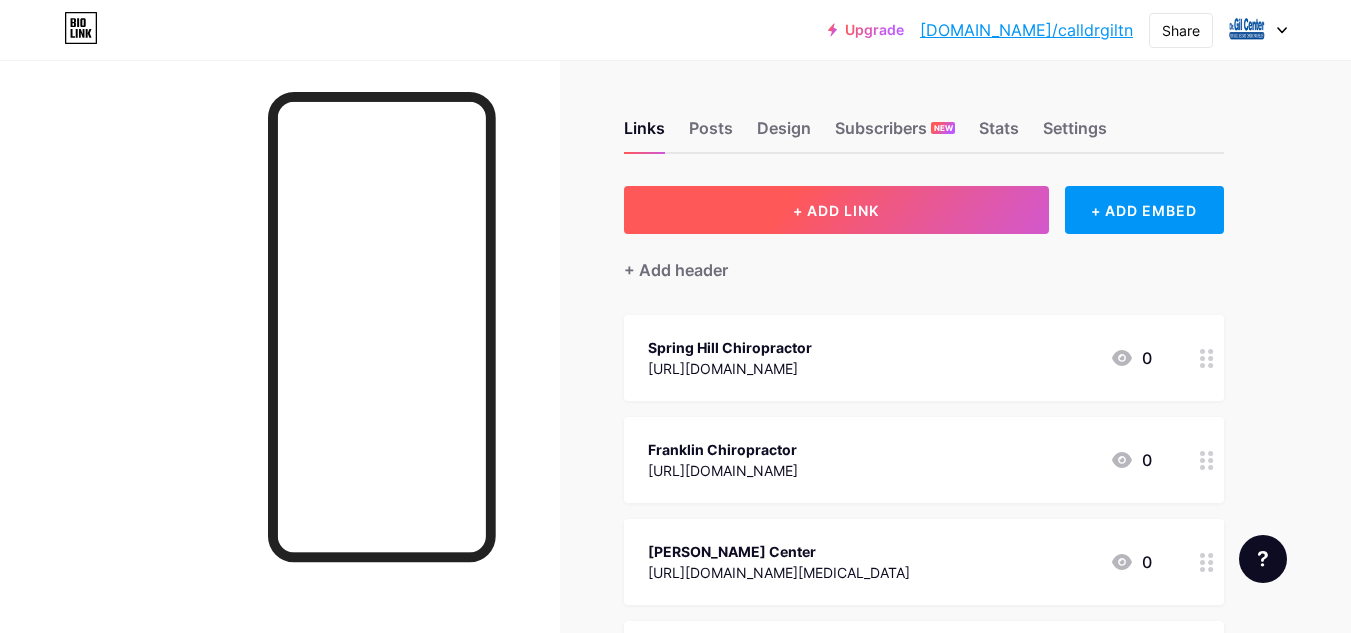 click on "+ ADD LINK" at bounding box center (836, 210) 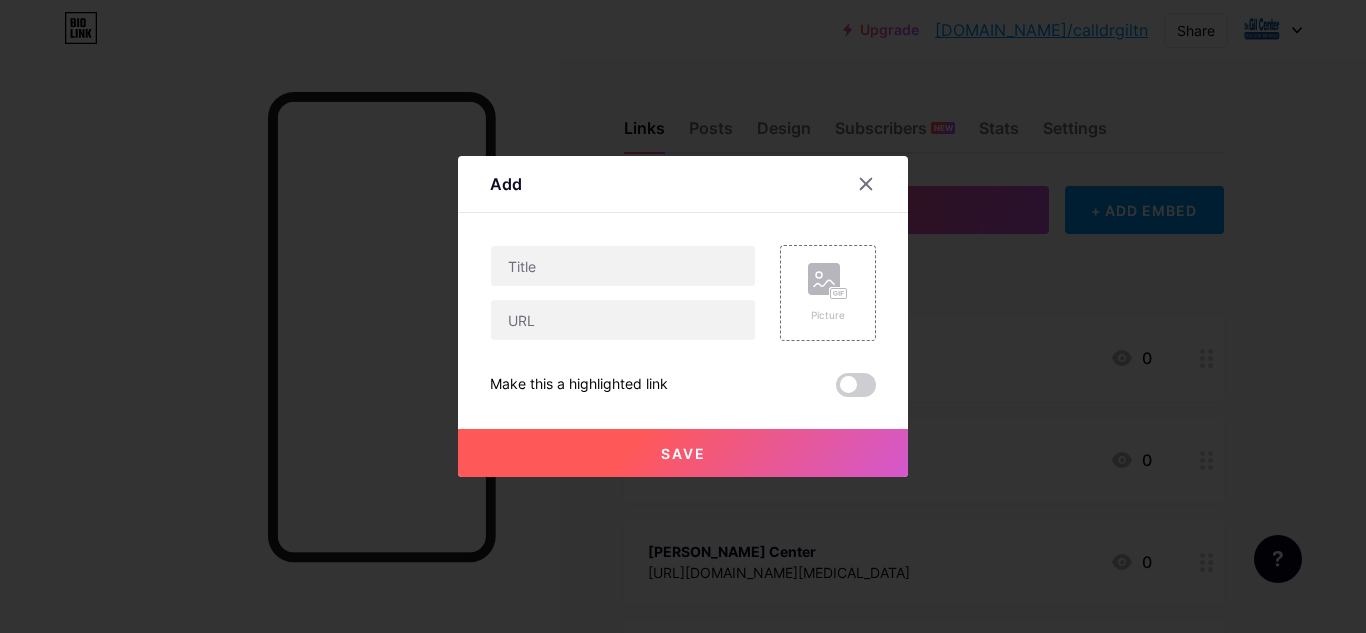 type 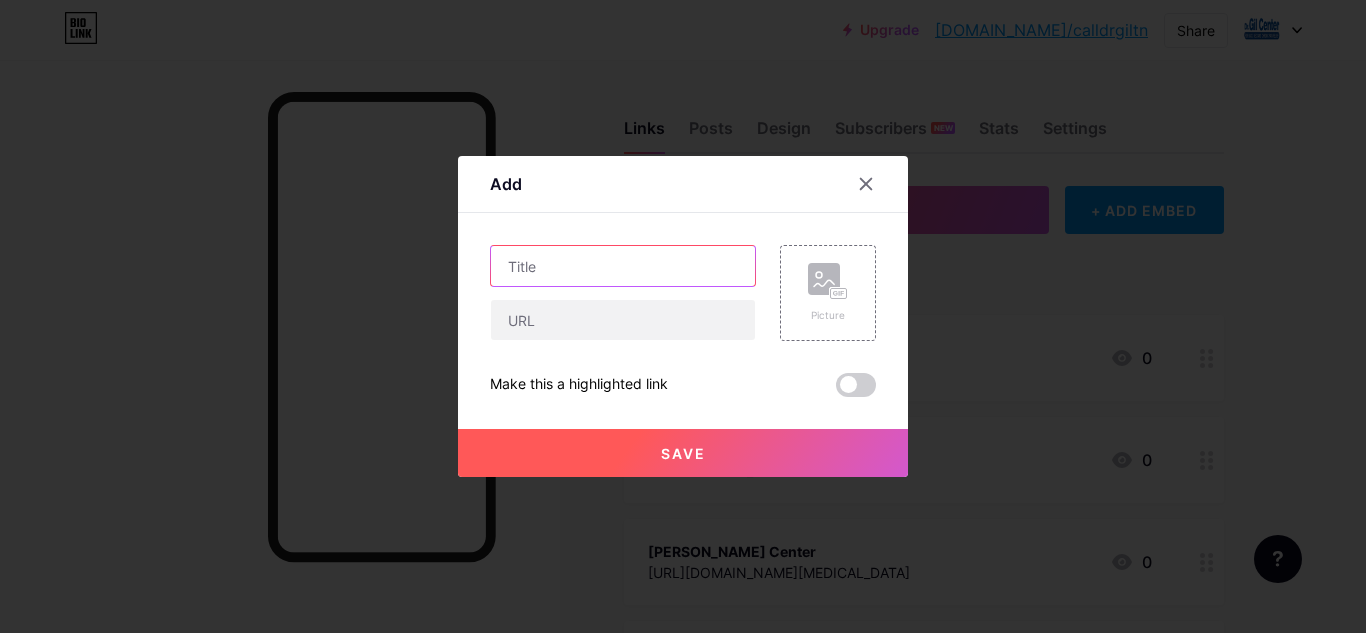 click at bounding box center (623, 266) 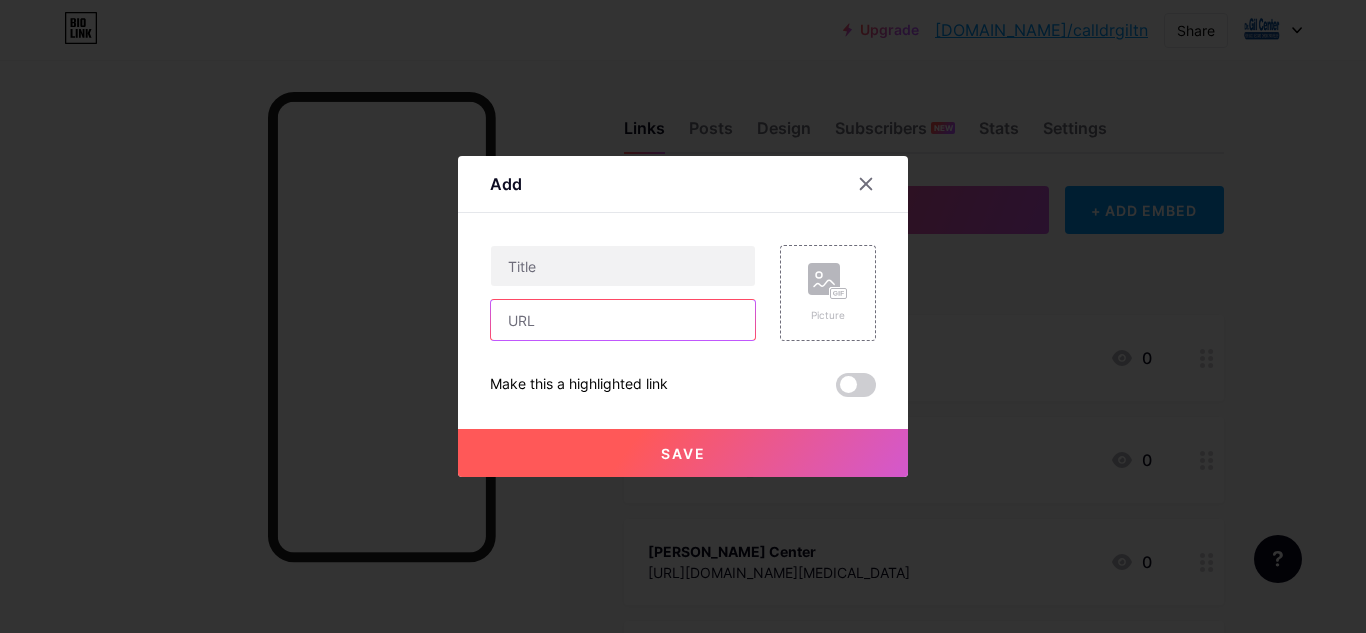 click at bounding box center [623, 320] 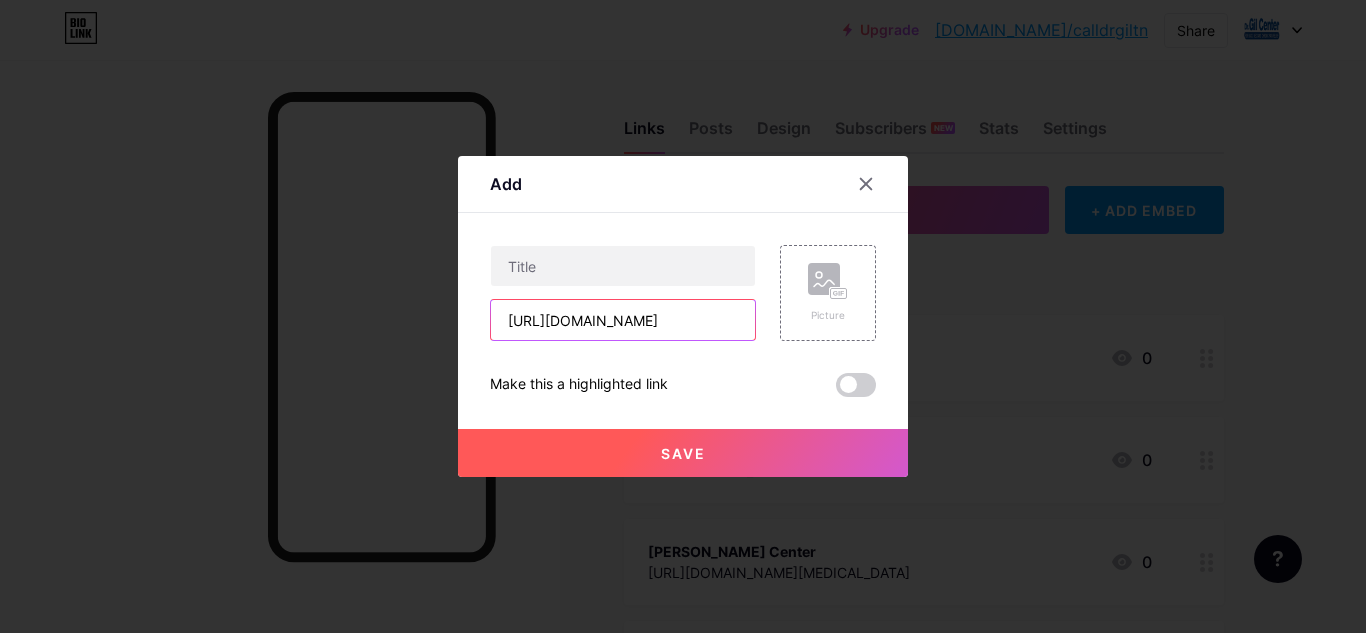 scroll, scrollTop: 0, scrollLeft: 139, axis: horizontal 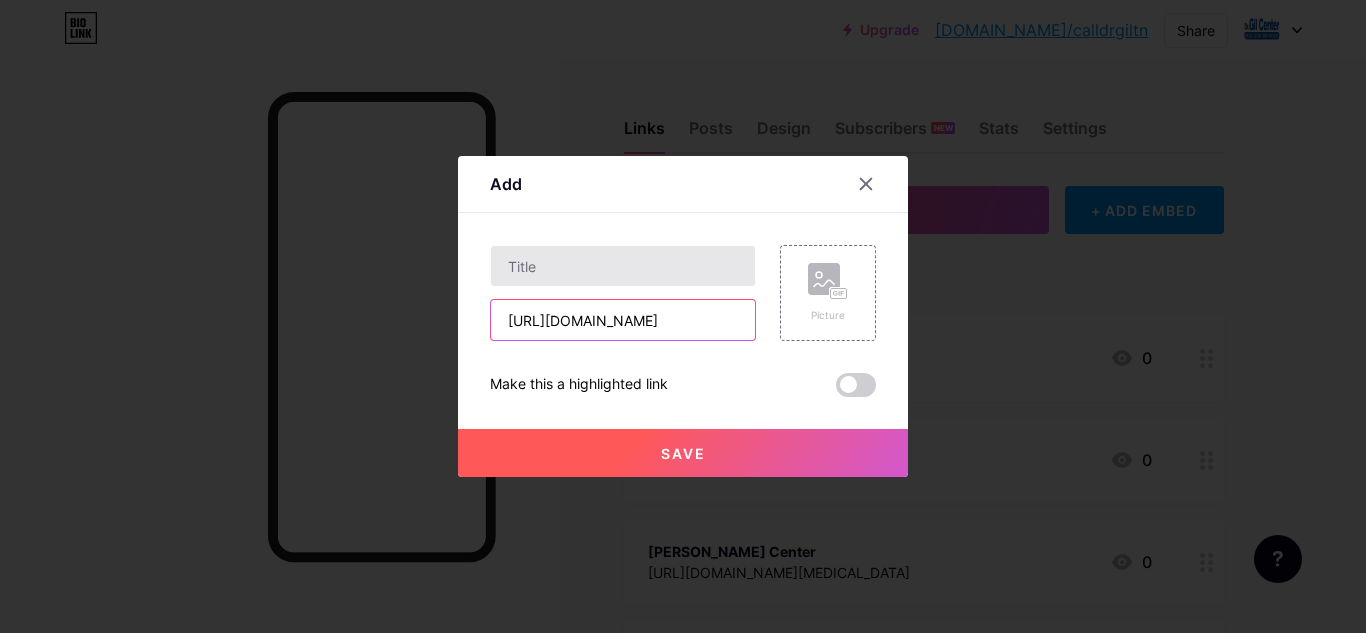 type on "[URL][DOMAIN_NAME]" 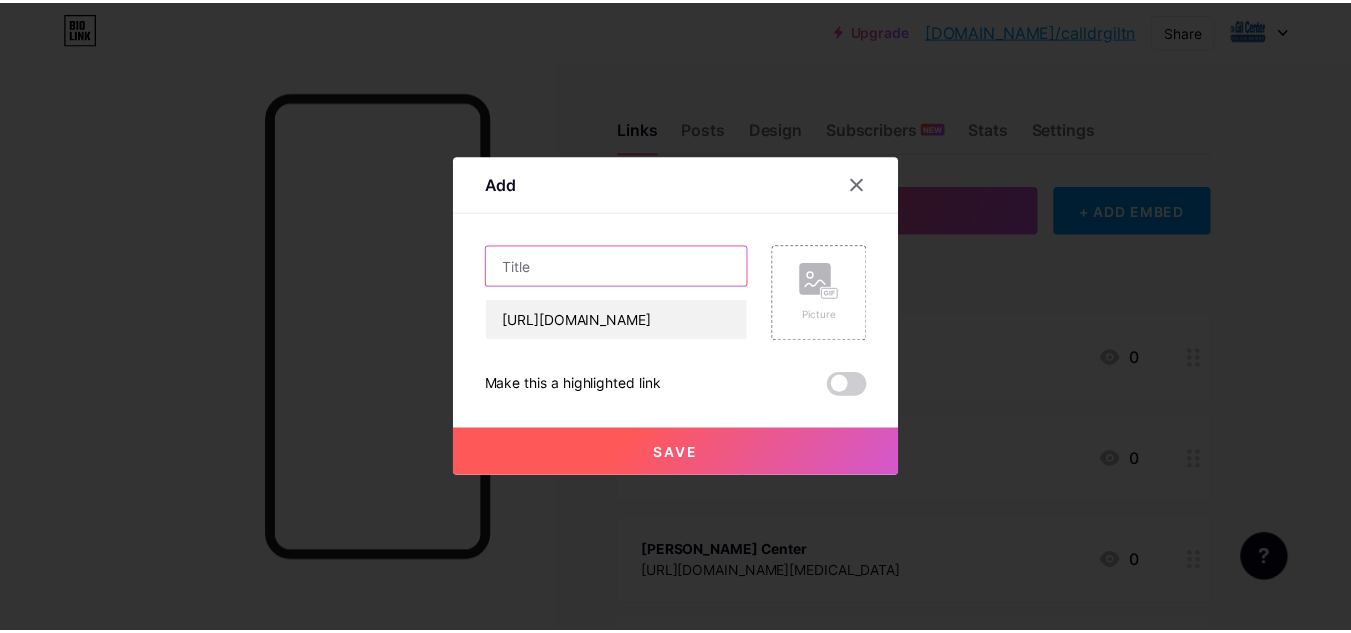 scroll, scrollTop: 0, scrollLeft: 0, axis: both 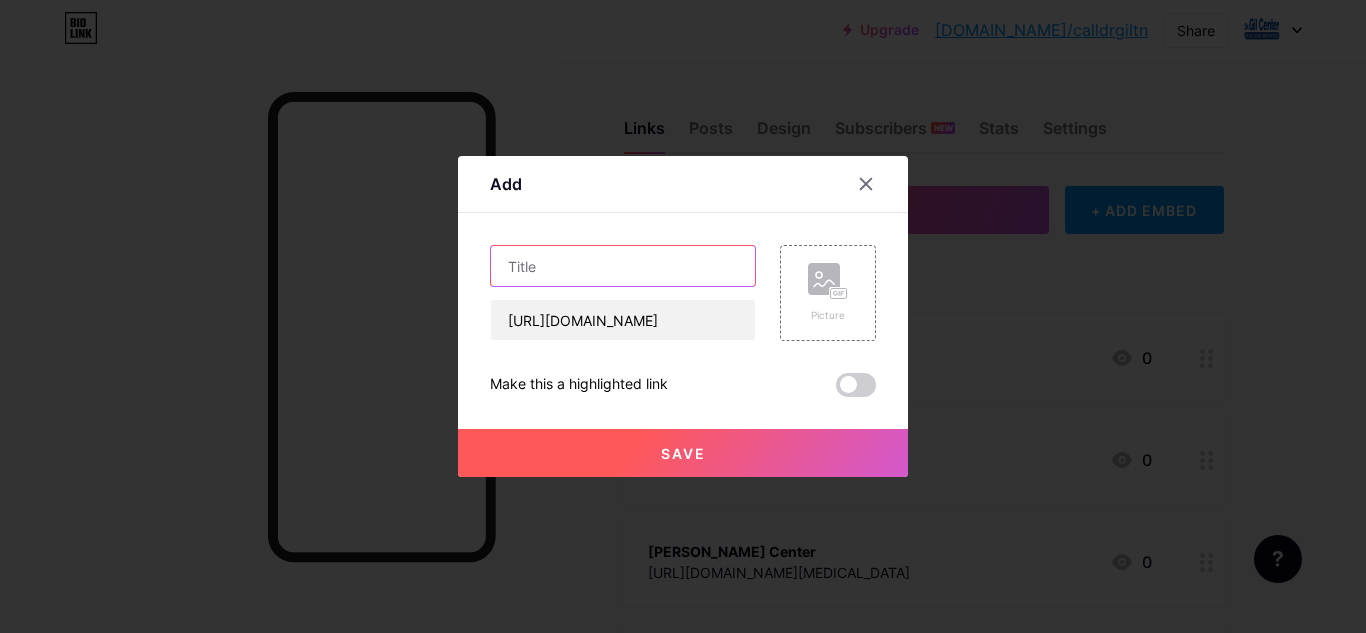 click at bounding box center [623, 266] 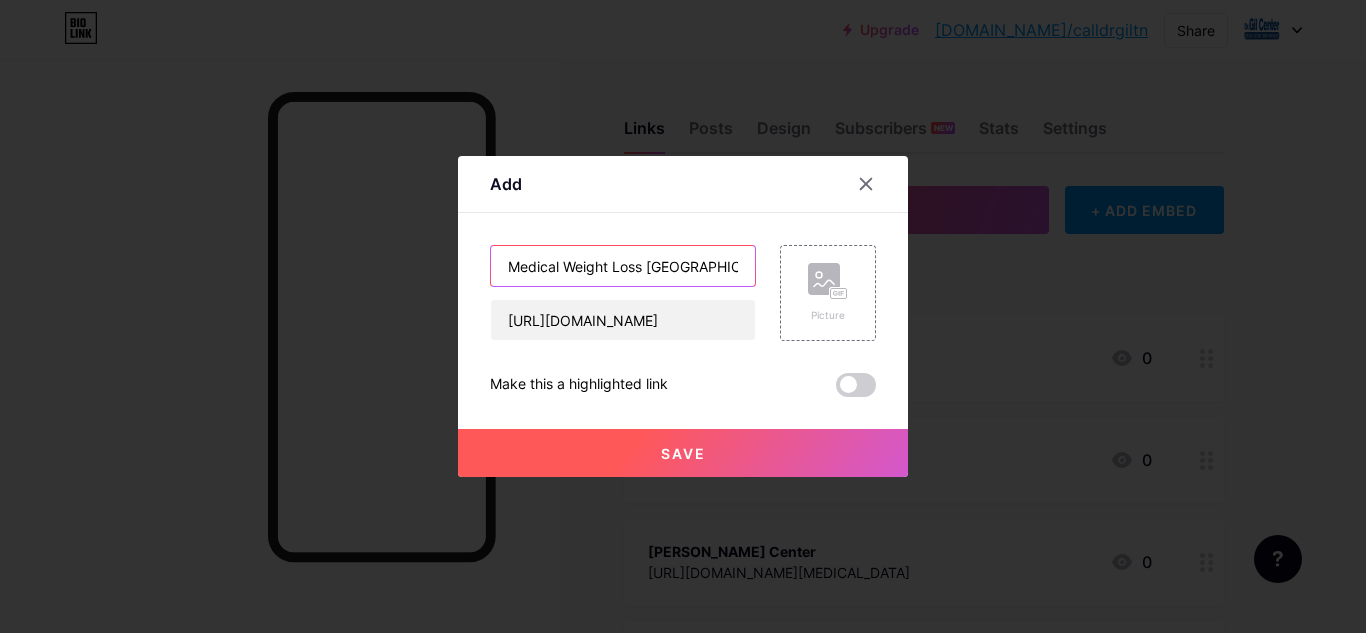 type on "Medical Weight Loss [GEOGRAPHIC_DATA]" 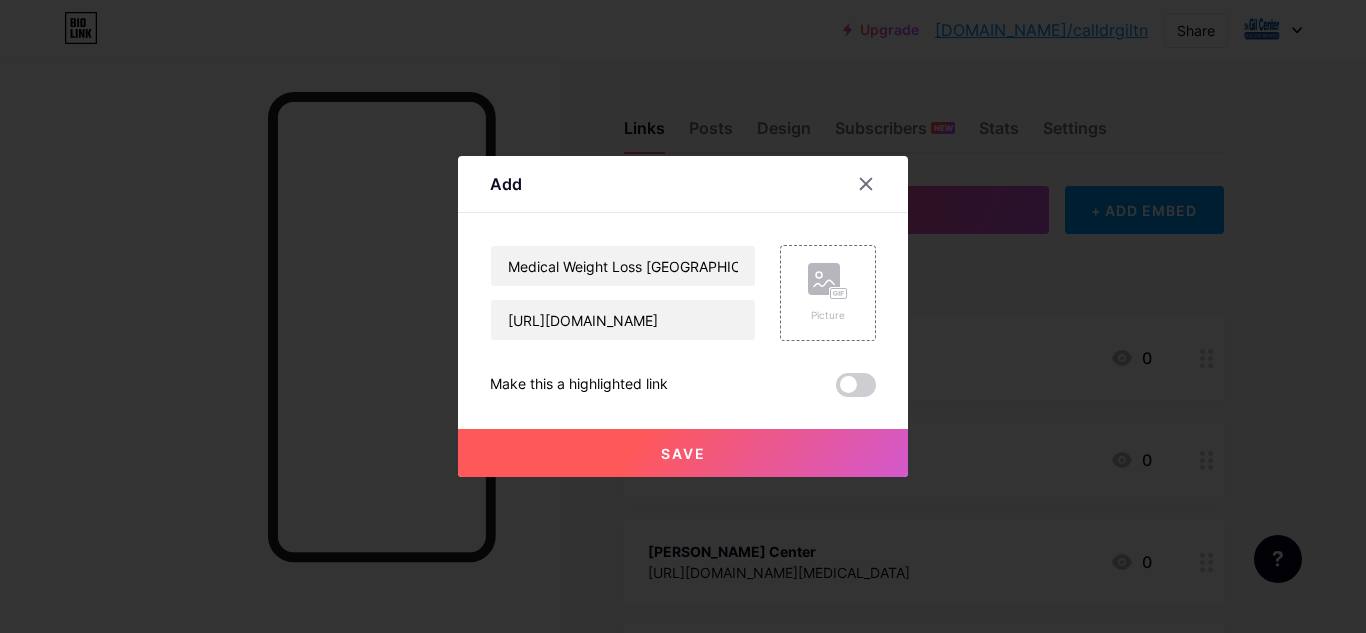click on "Save" at bounding box center (683, 453) 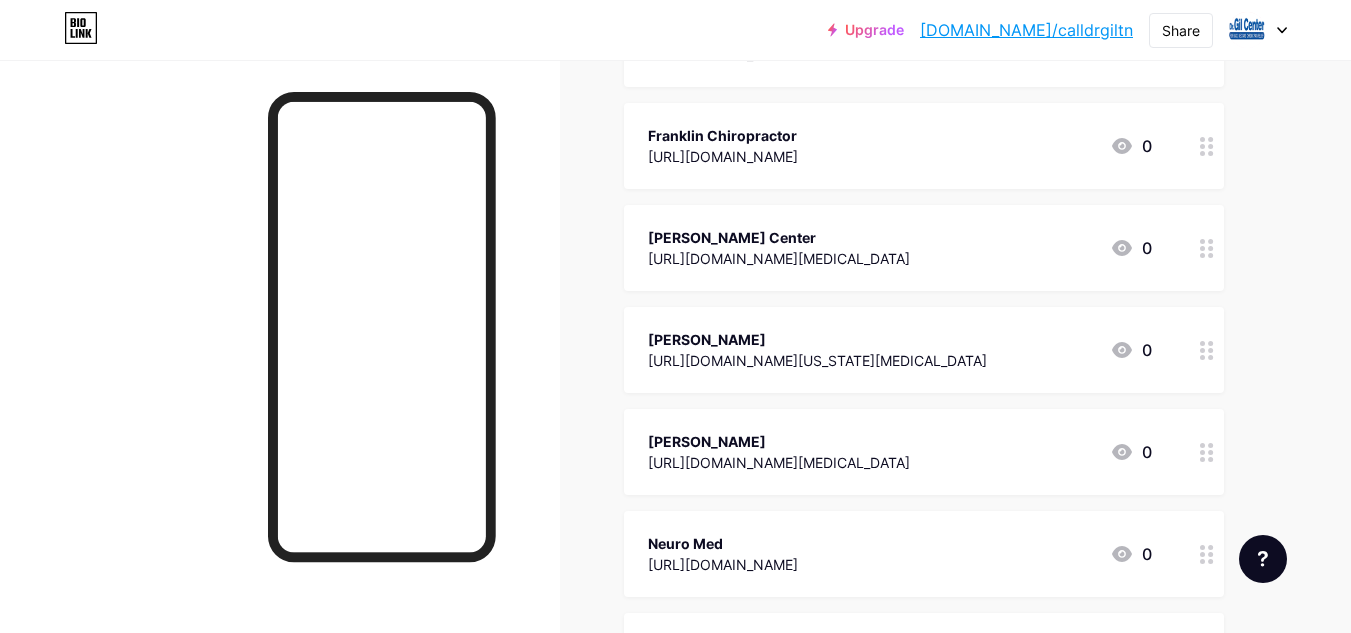 scroll, scrollTop: 14, scrollLeft: 0, axis: vertical 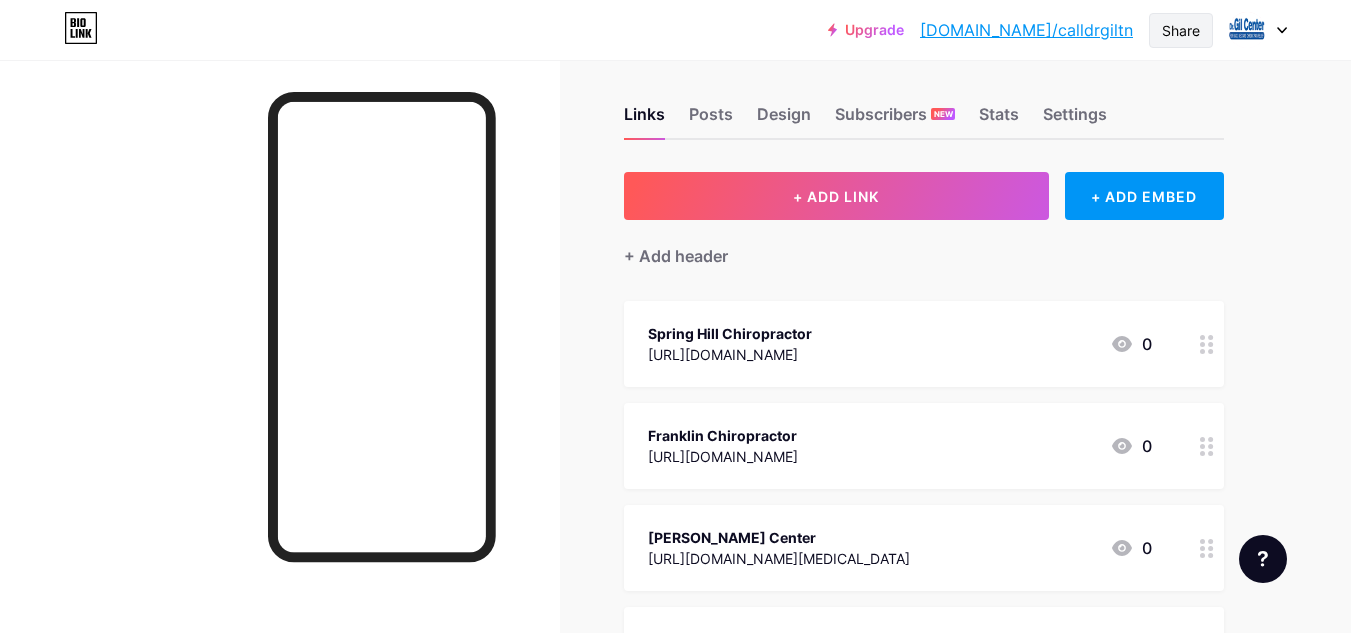 click on "Share" at bounding box center [1181, 30] 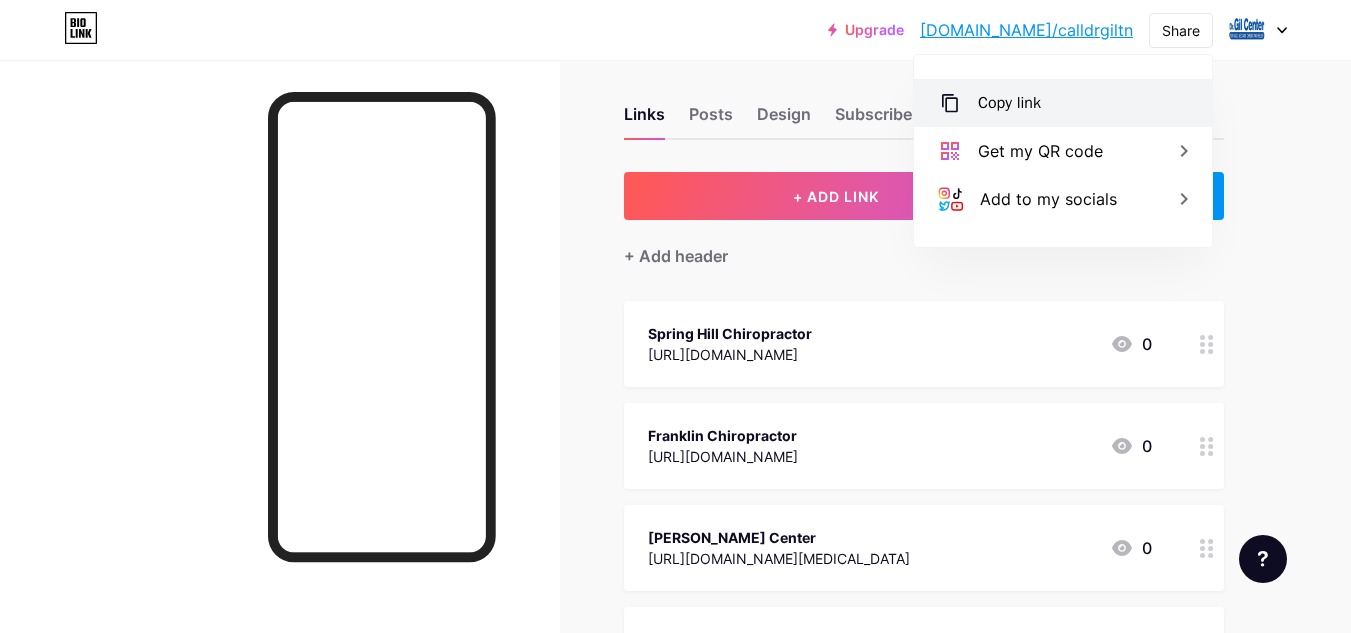 click on "Copy link" at bounding box center (1063, 103) 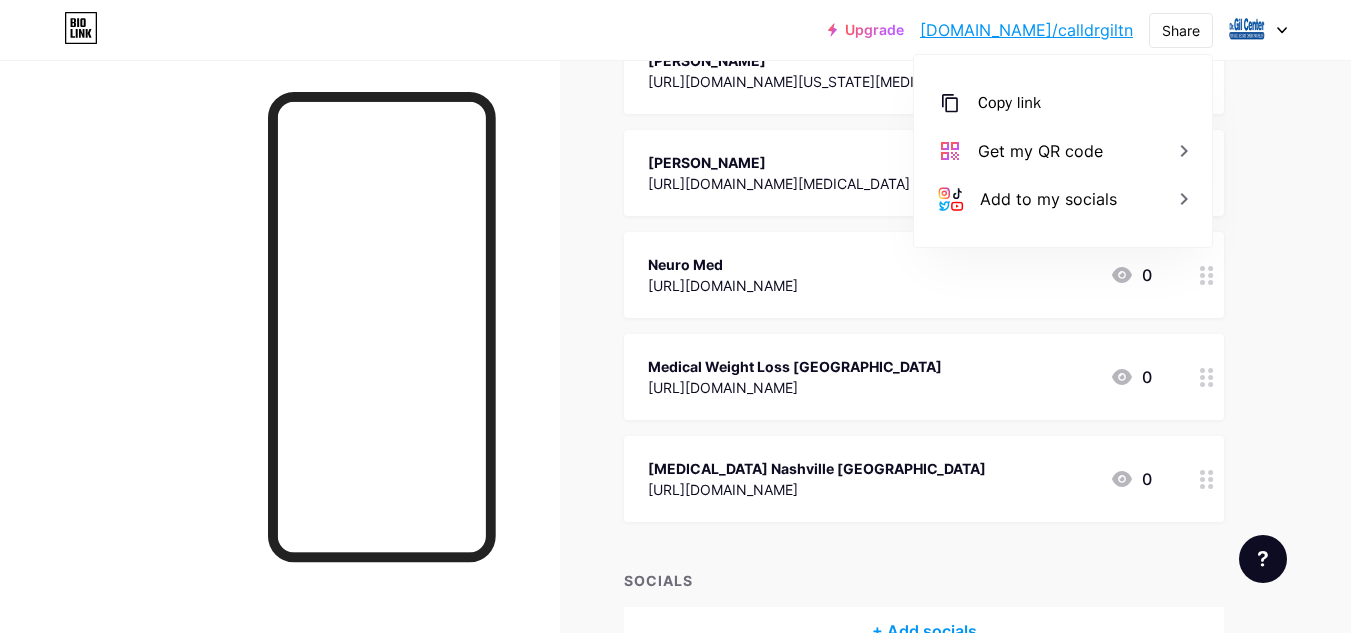 scroll, scrollTop: 714, scrollLeft: 0, axis: vertical 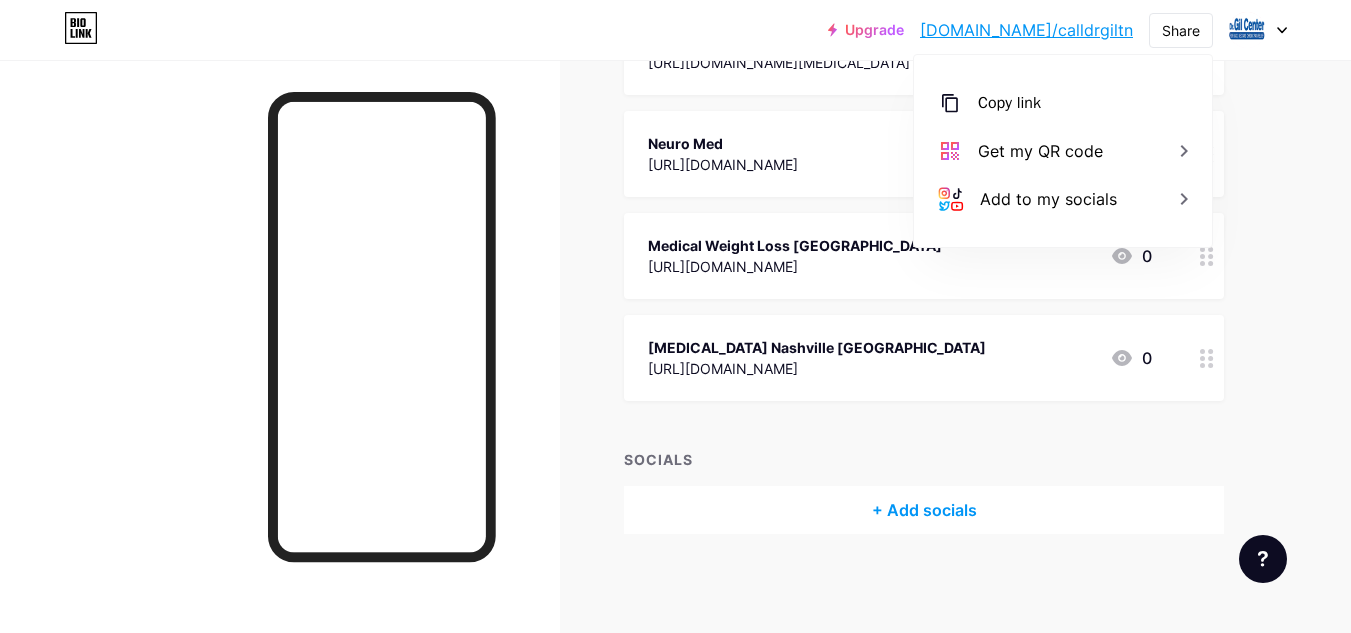 click on "Medical Weight Loss [GEOGRAPHIC_DATA]" at bounding box center (795, 245) 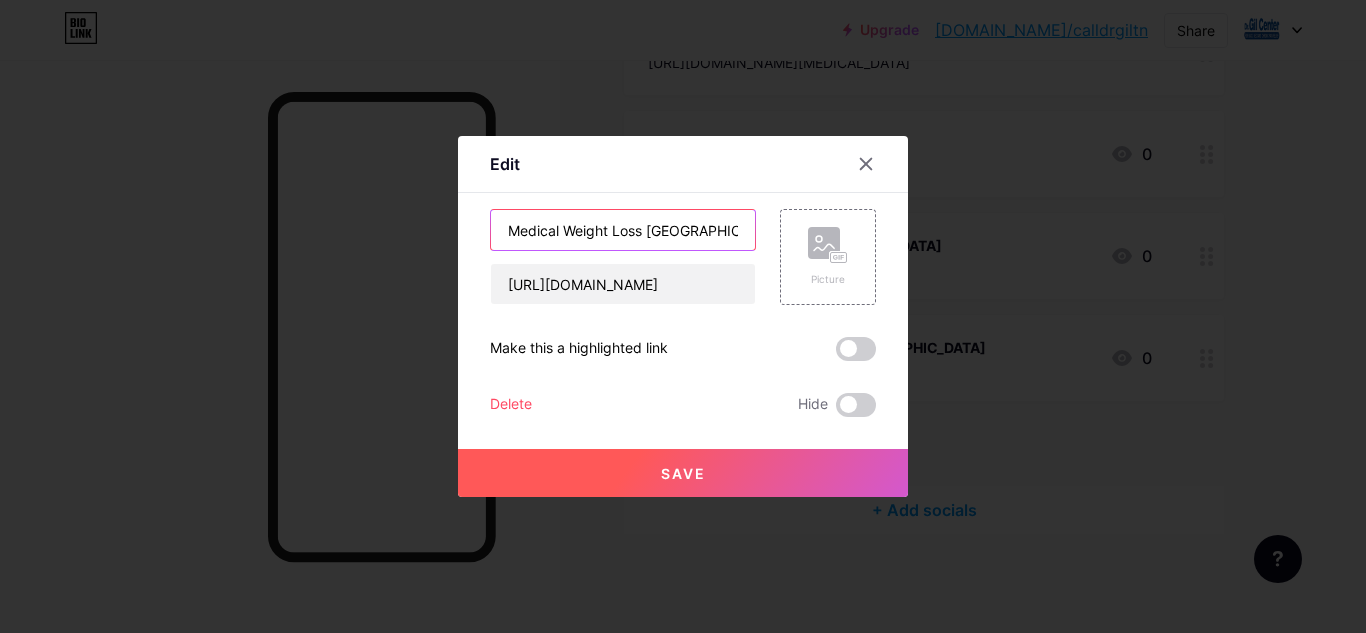 click on "Medical Weight Loss [GEOGRAPHIC_DATA]" at bounding box center [623, 230] 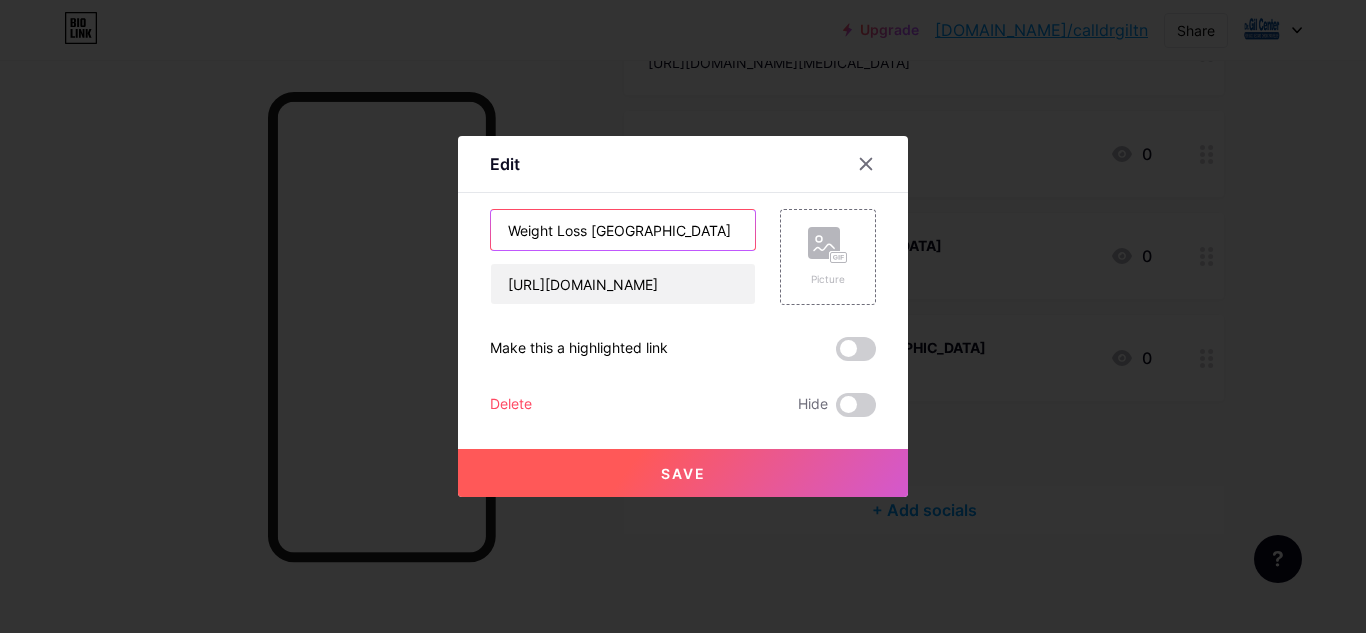 type on "Weight Loss [GEOGRAPHIC_DATA]" 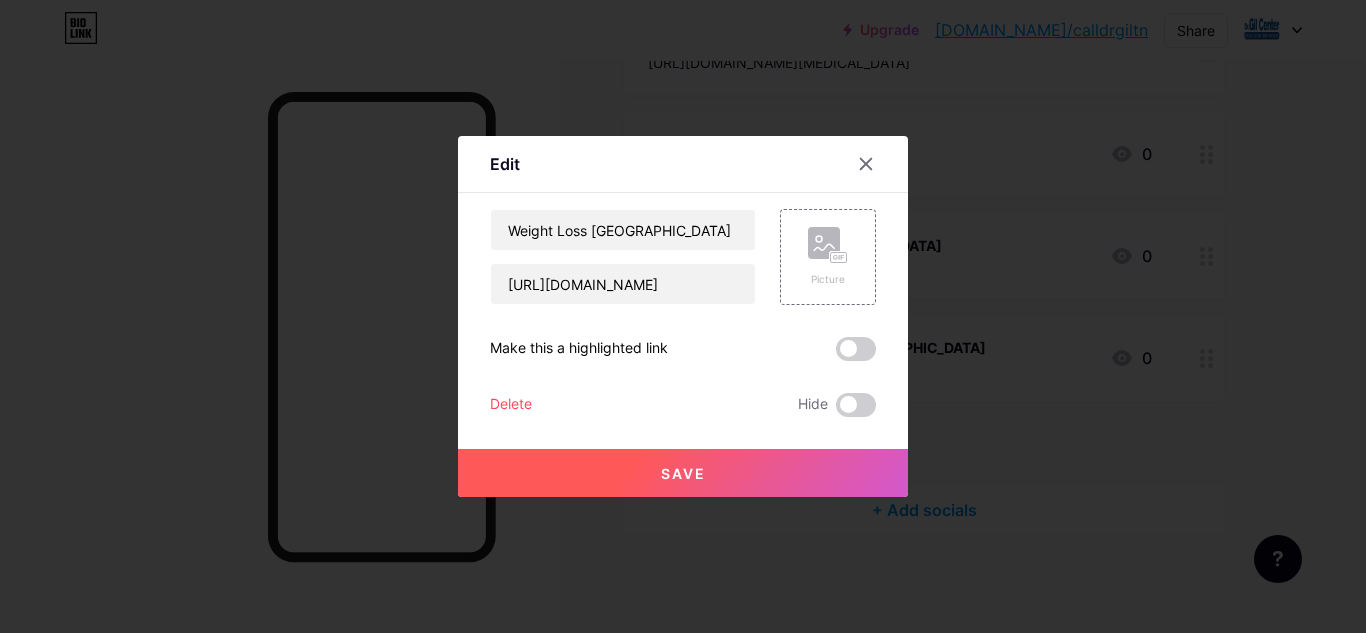 click on "Save" at bounding box center [683, 473] 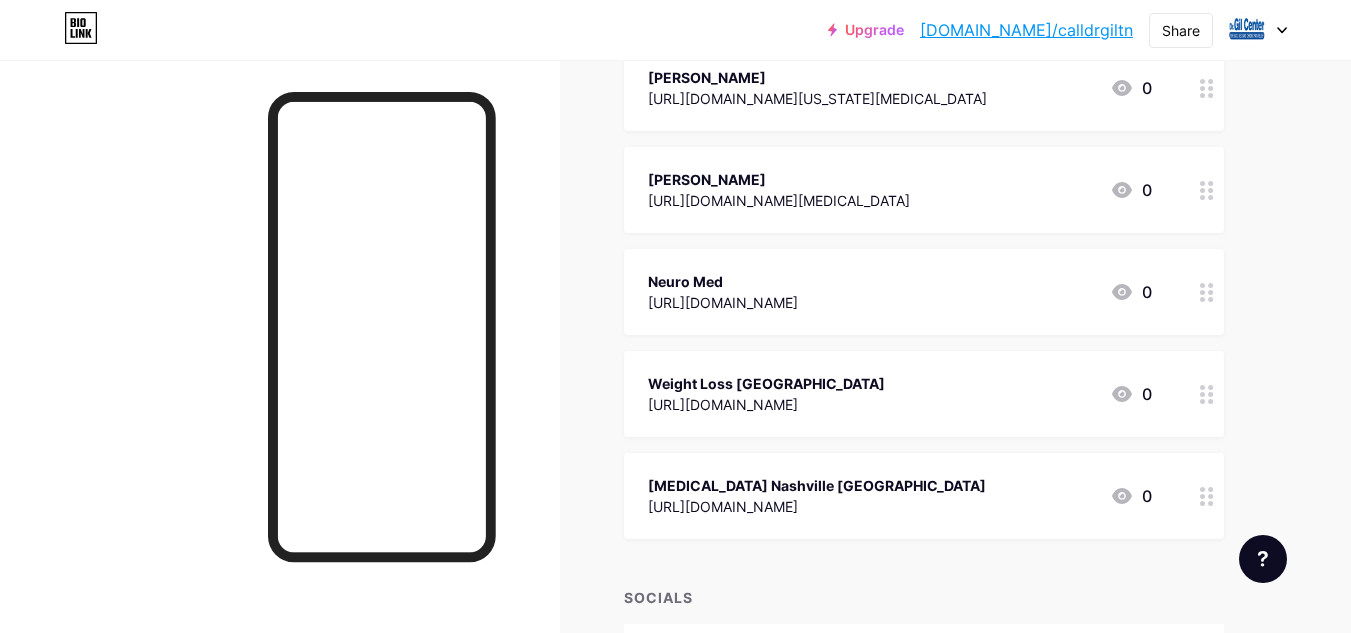 scroll, scrollTop: 714, scrollLeft: 0, axis: vertical 